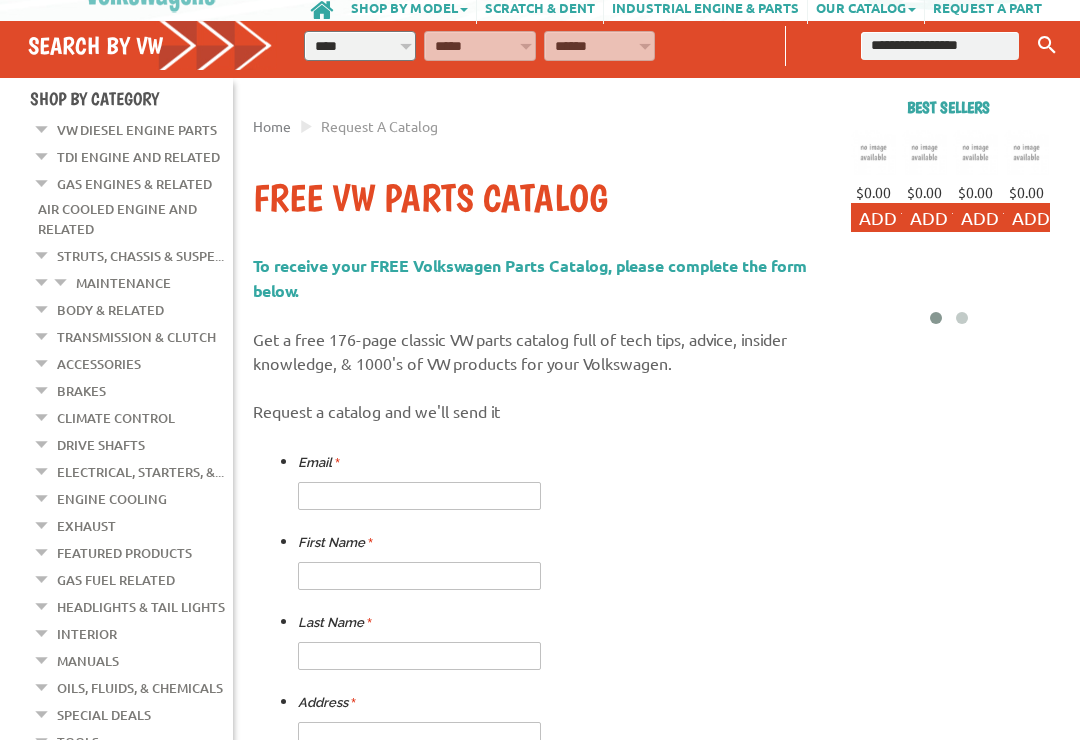 scroll, scrollTop: 0, scrollLeft: 0, axis: both 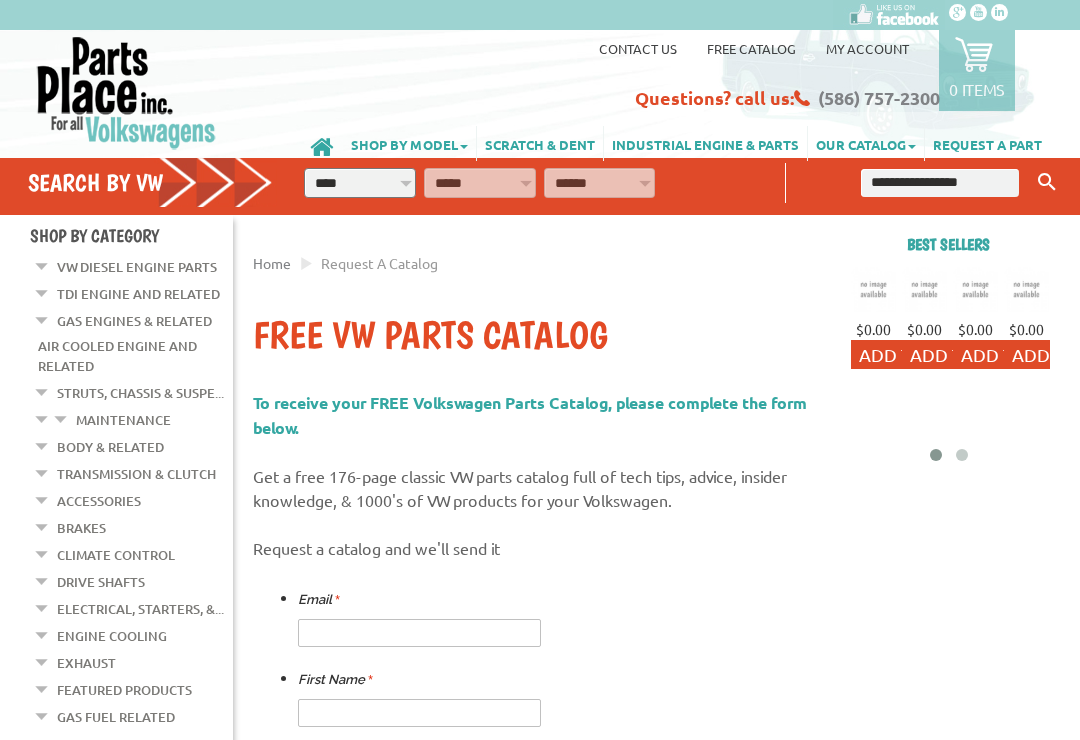 click on "**********" at bounding box center (360, 183) 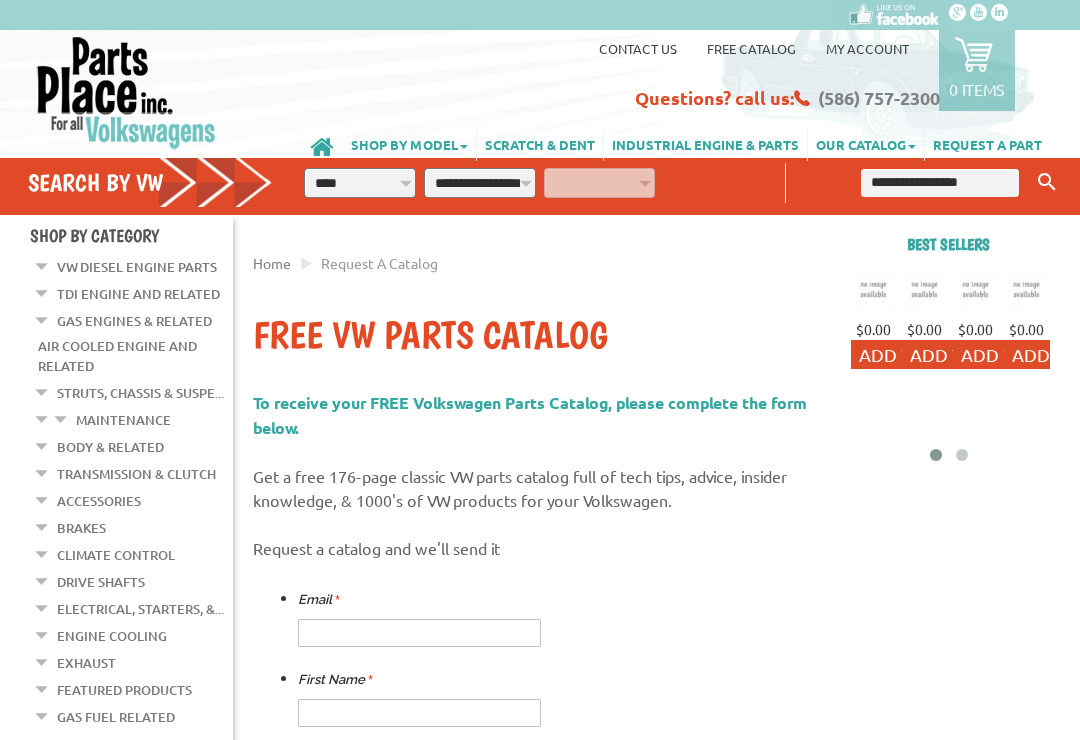 click on "**********" at bounding box center (480, 183) 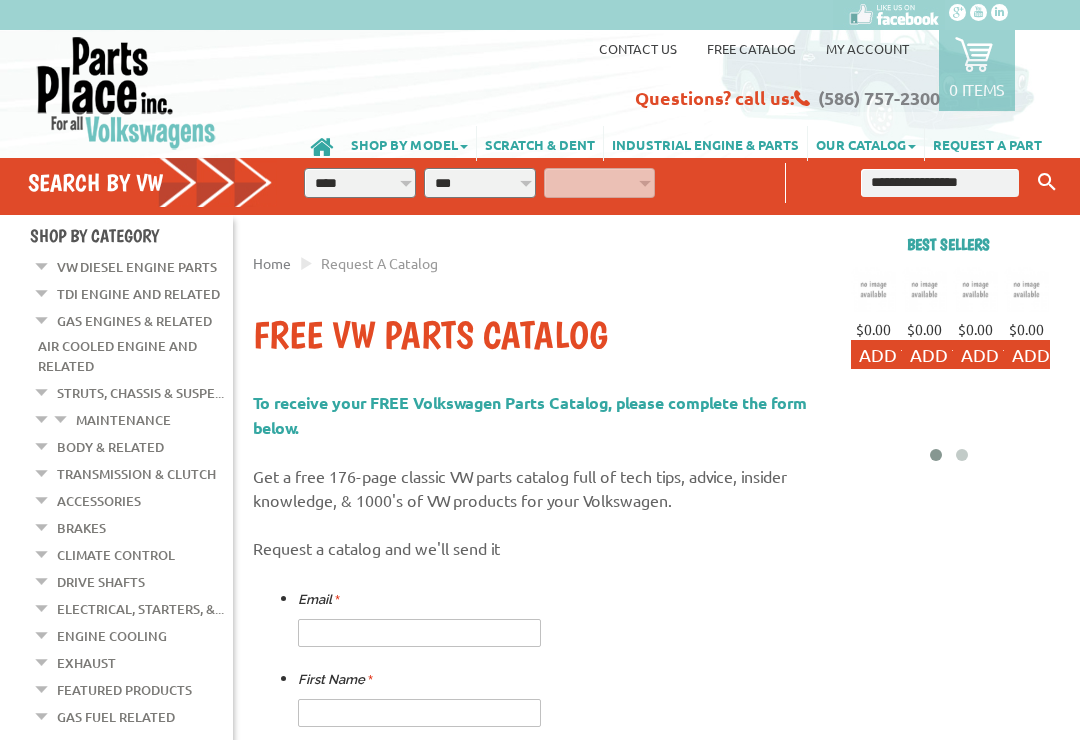 select on "*********" 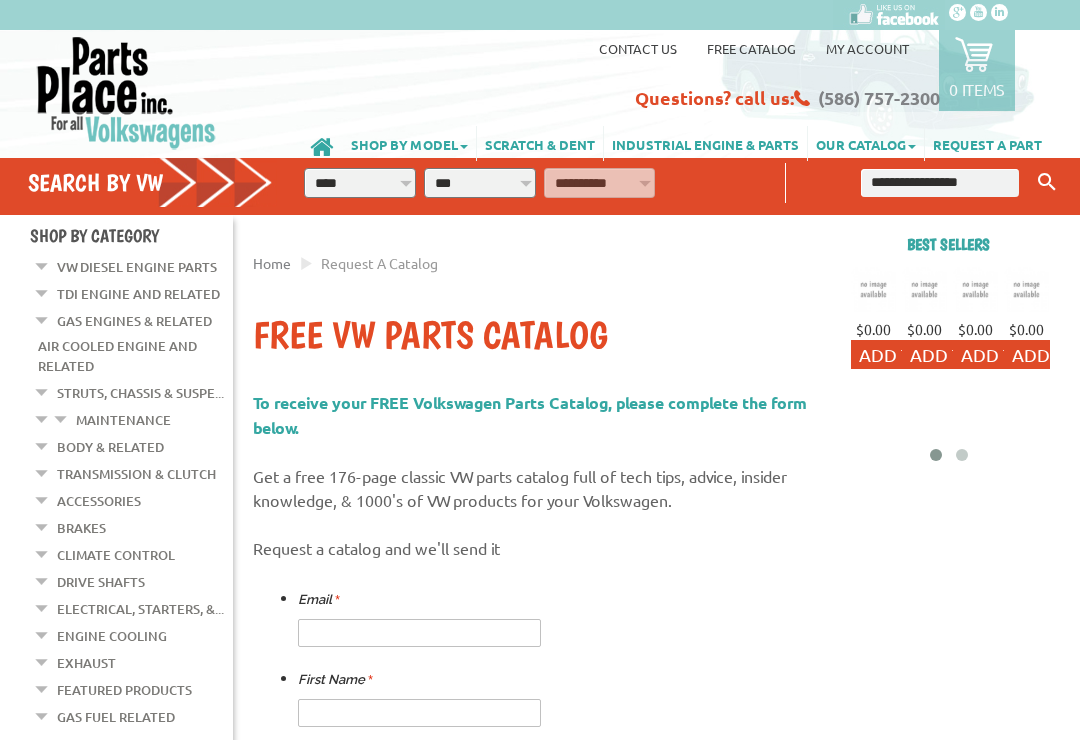 select on "*********" 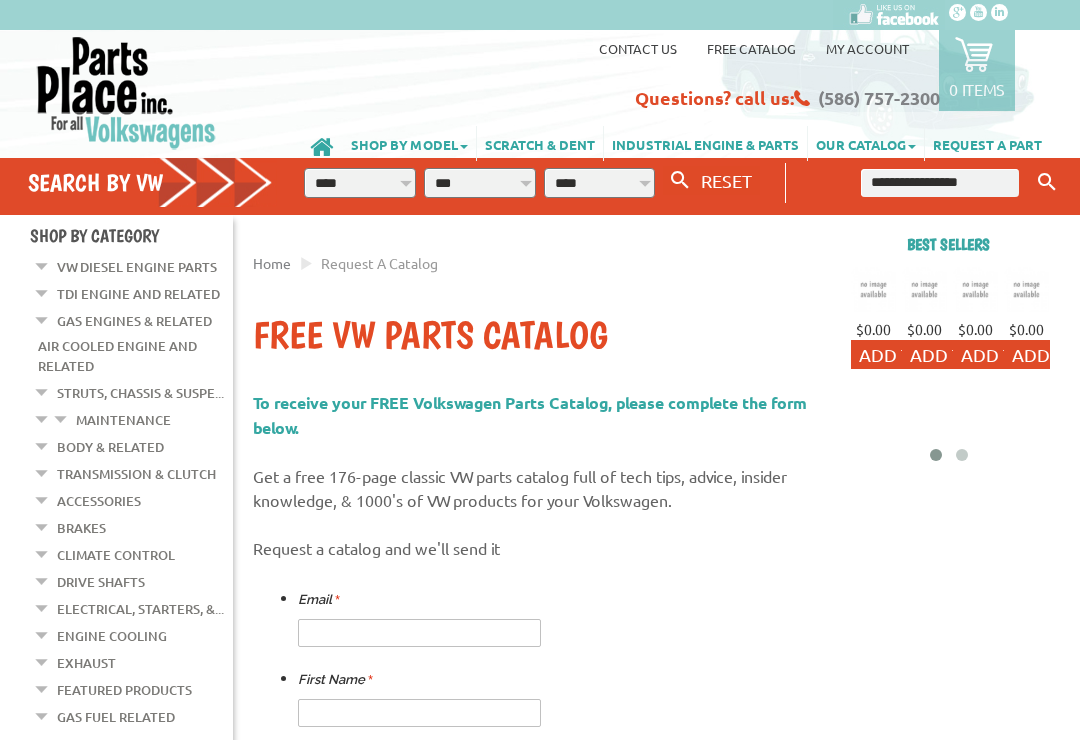 click on "**********" at bounding box center (600, 183) 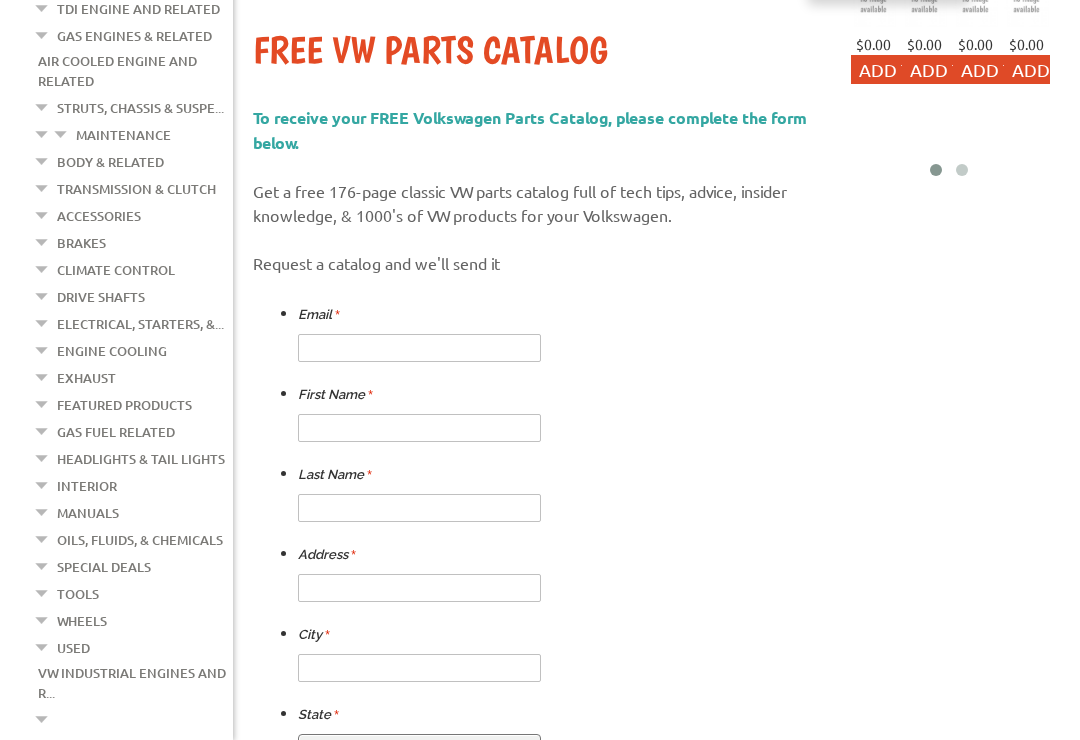 scroll, scrollTop: 285, scrollLeft: 0, axis: vertical 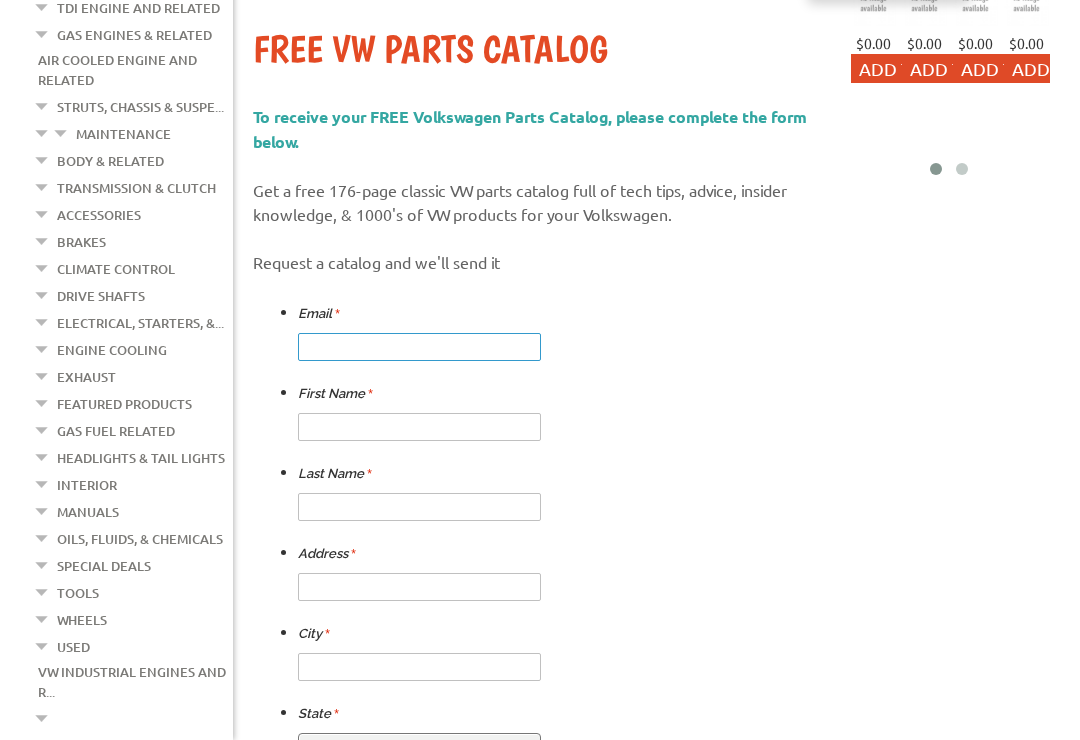 click at bounding box center [419, 348] 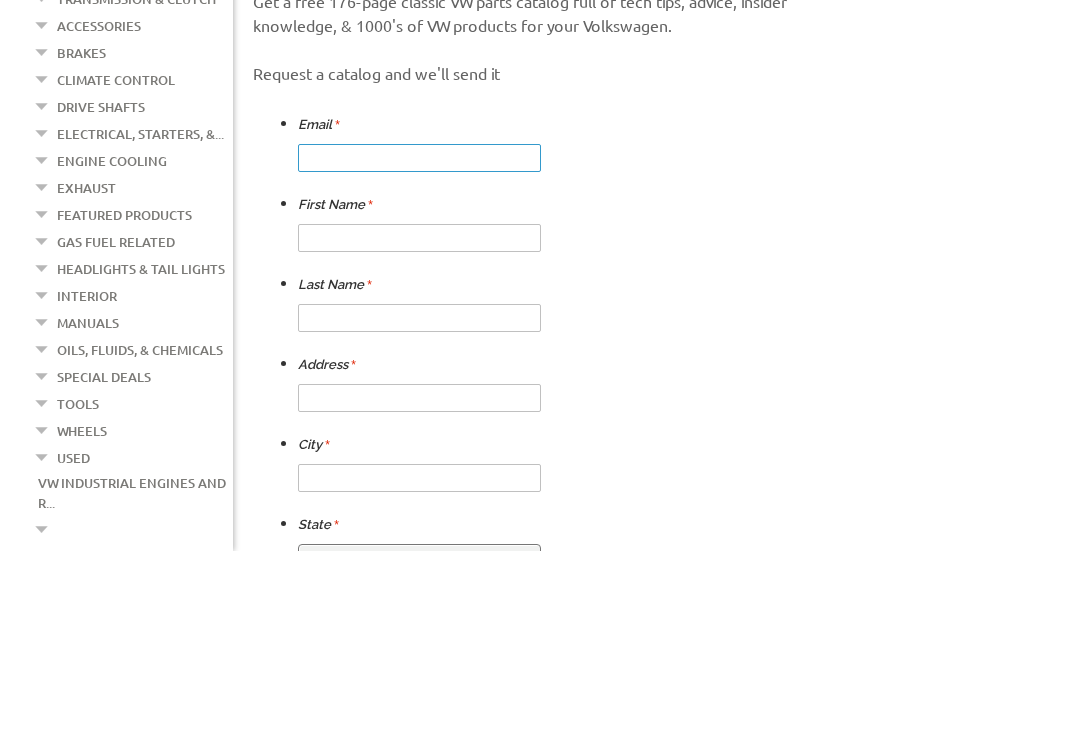 scroll, scrollTop: 475, scrollLeft: 0, axis: vertical 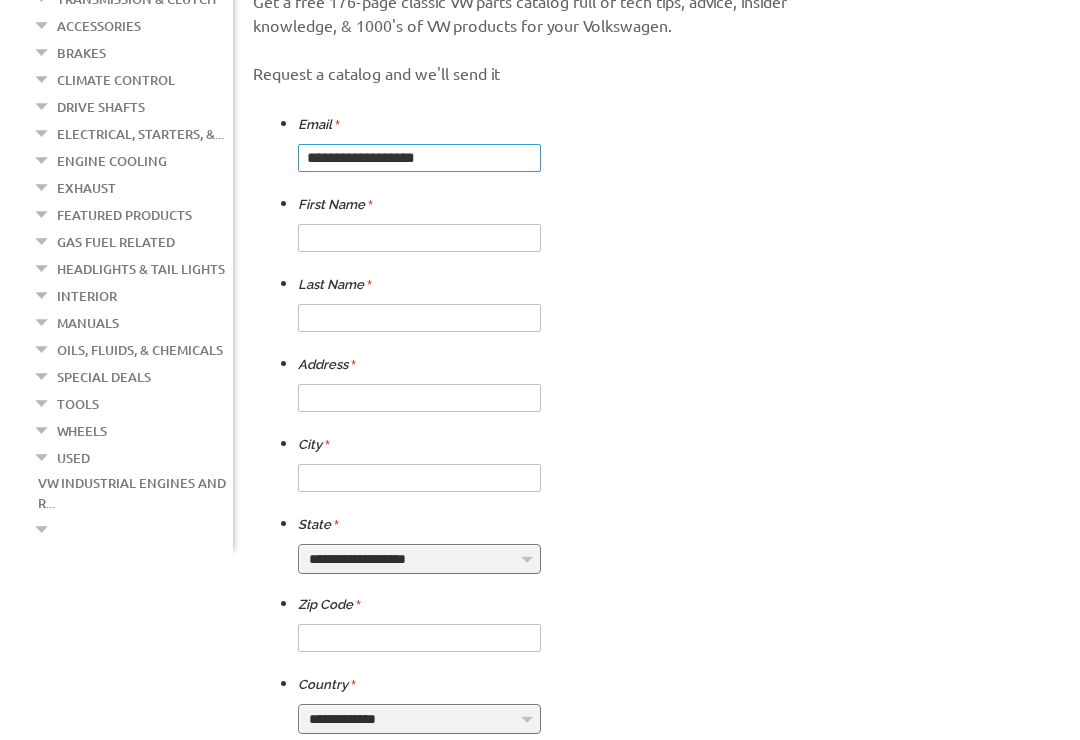 type on "**********" 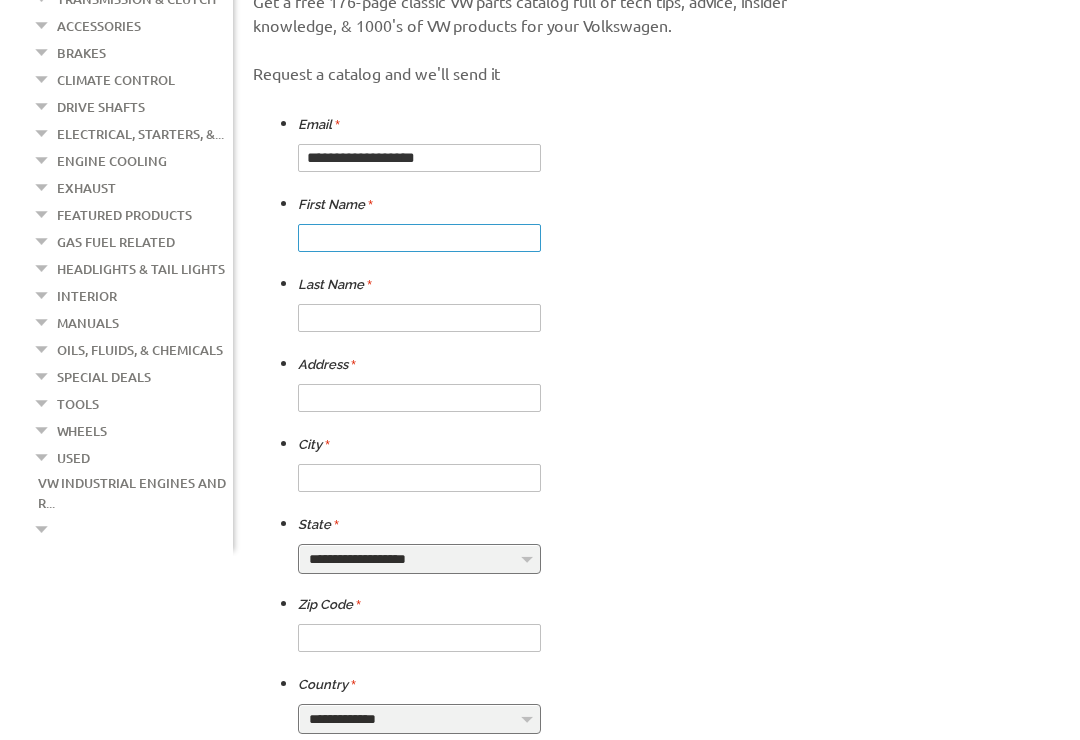 type on "*" 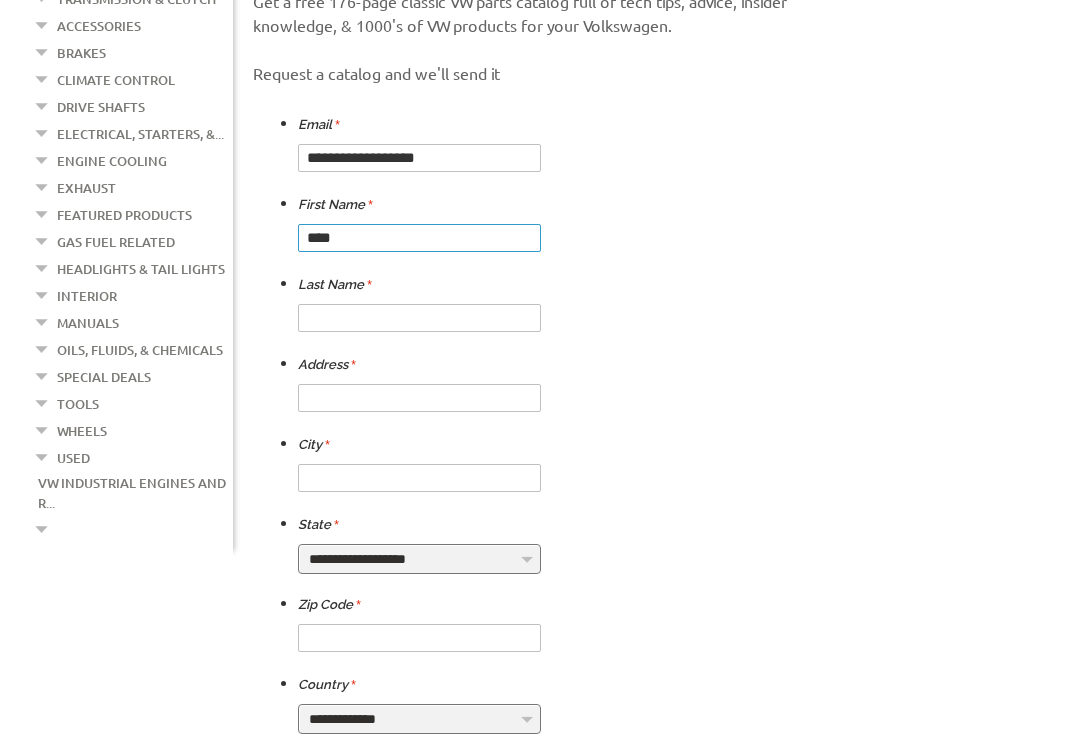 type on "****" 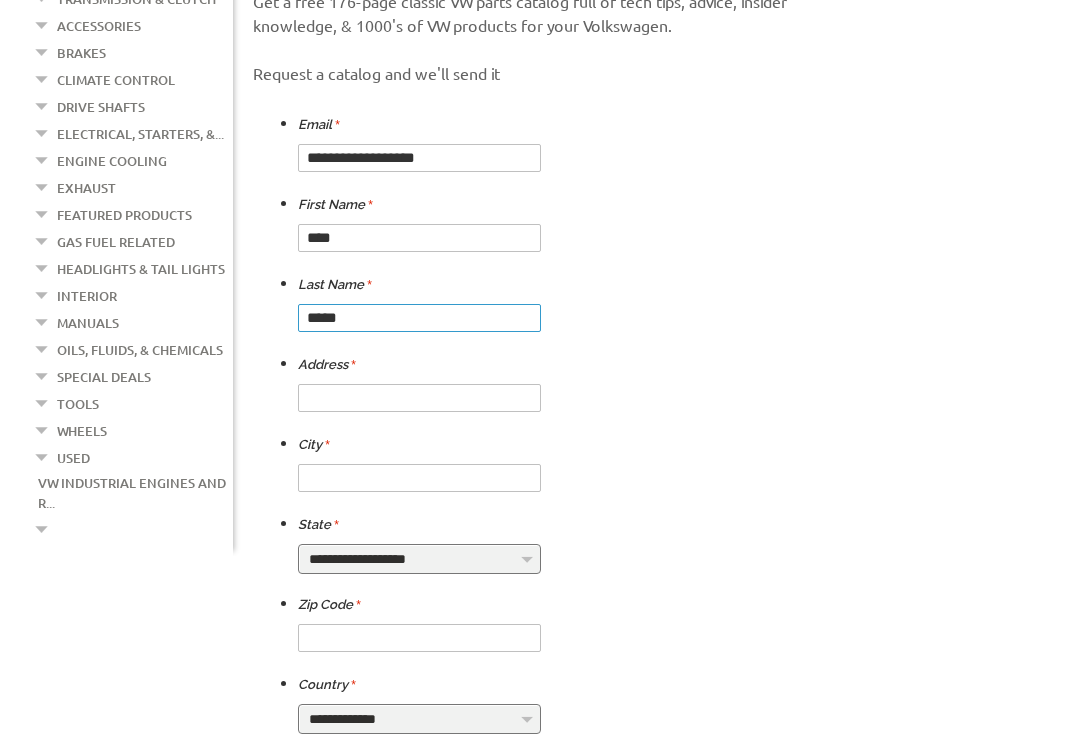 type on "*****" 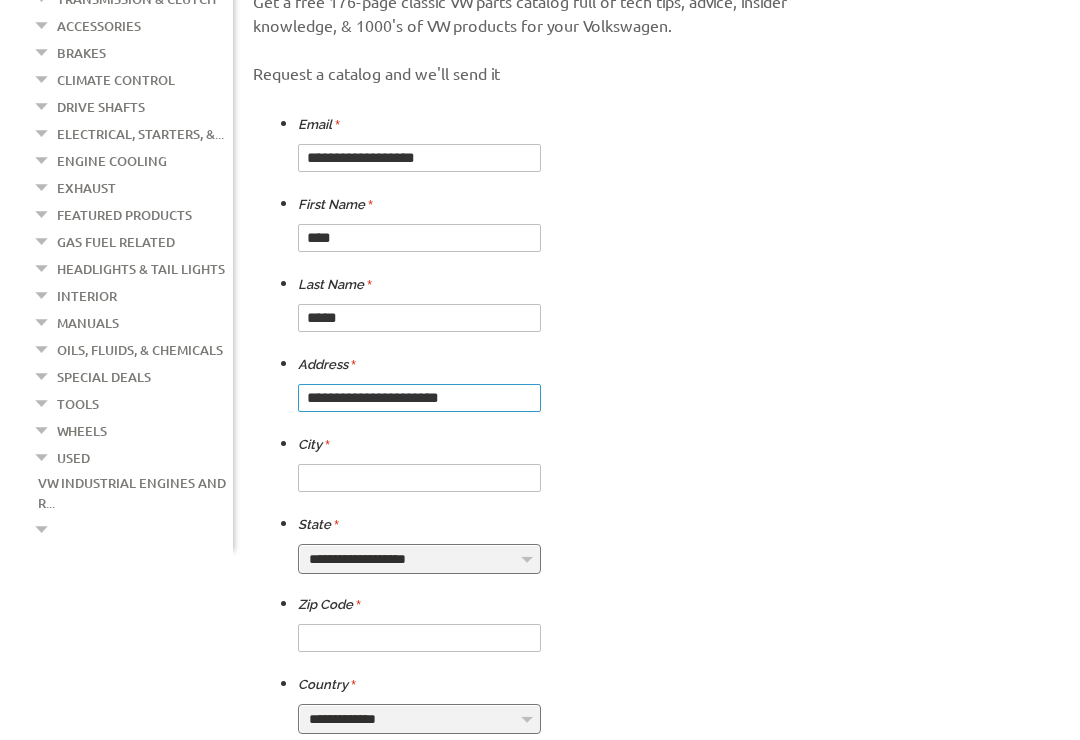 type on "**********" 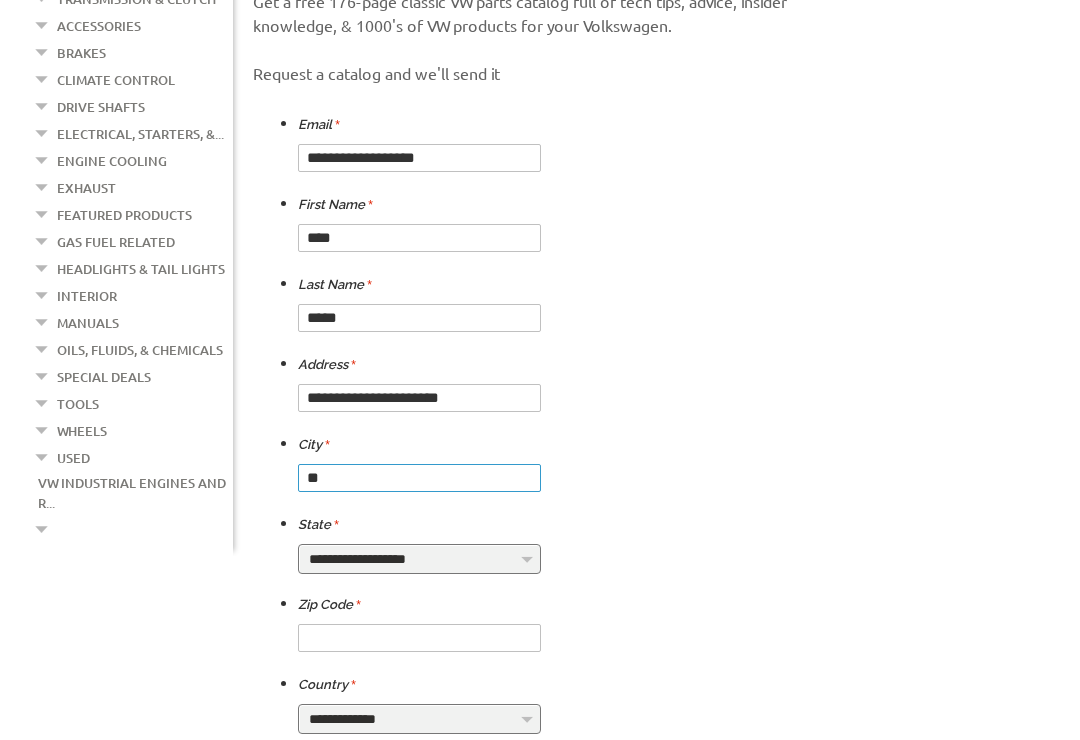 type on "*" 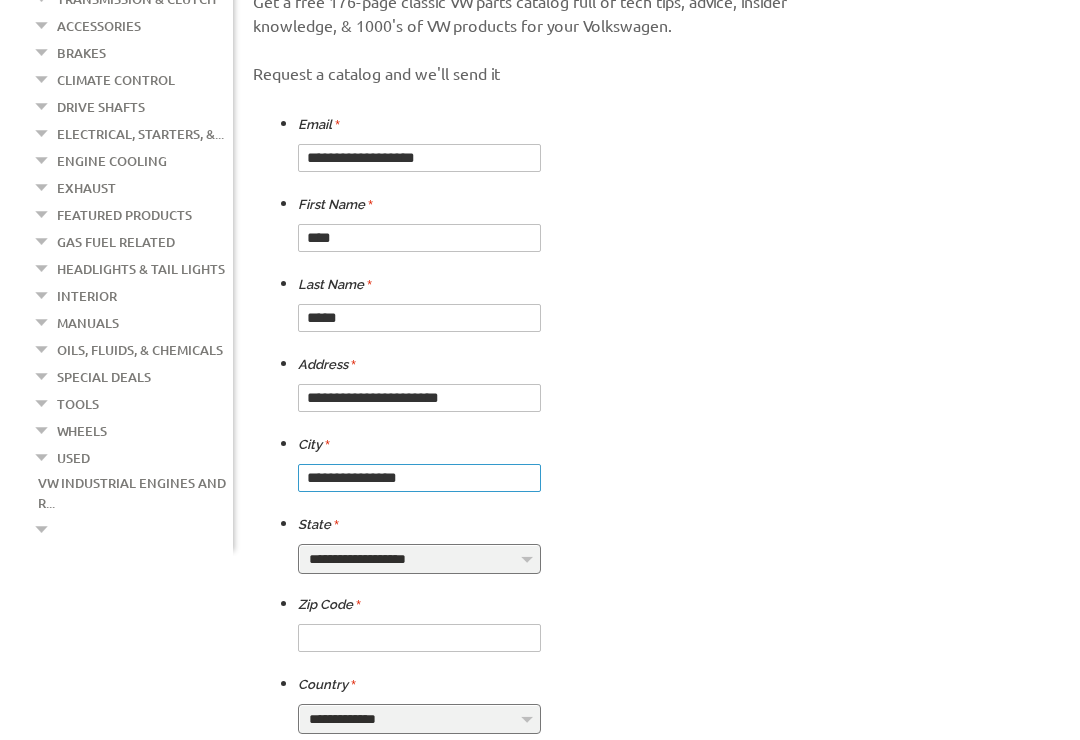 type on "**********" 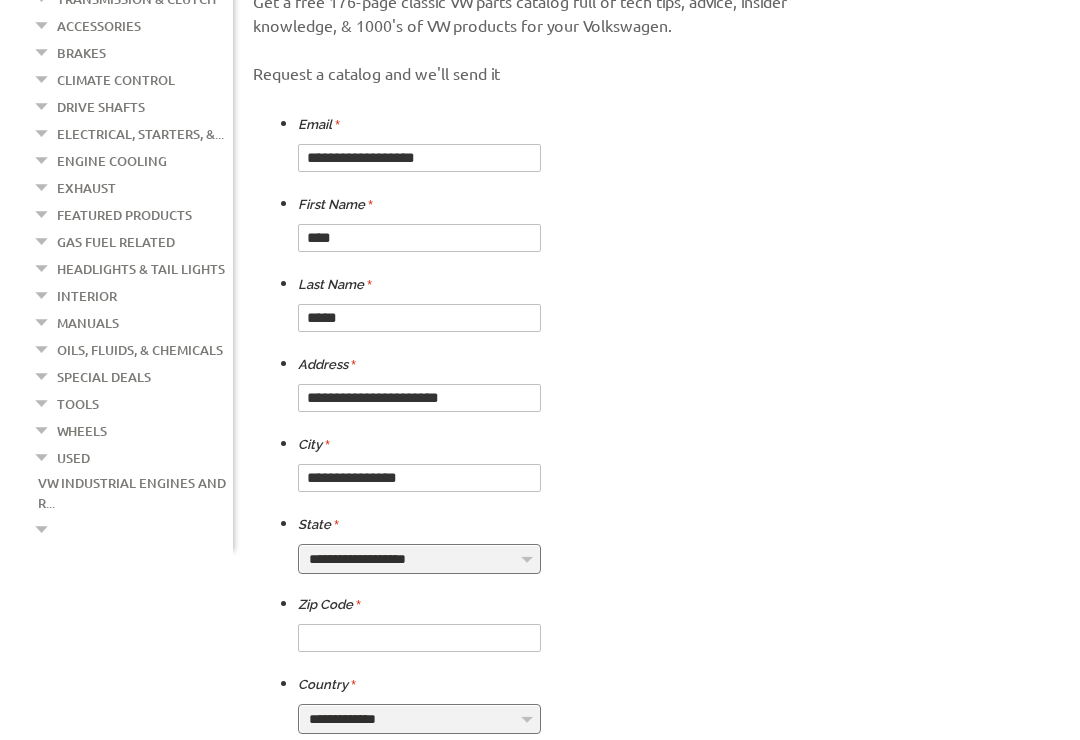 select on "****" 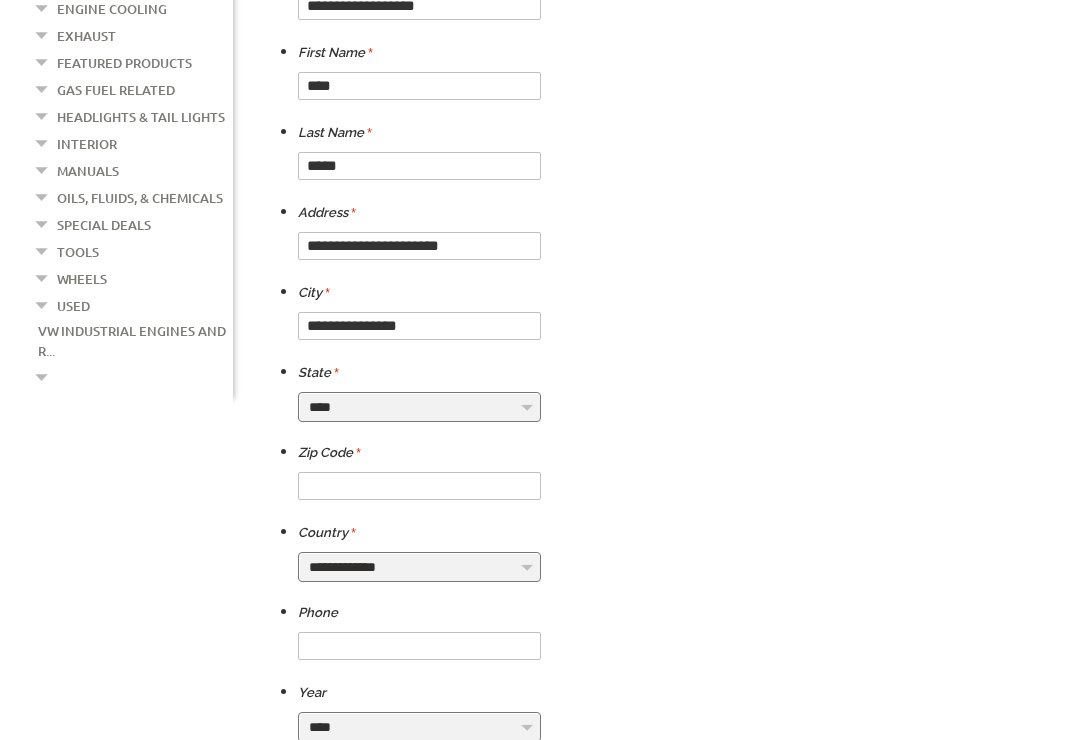 scroll, scrollTop: 634, scrollLeft: 0, axis: vertical 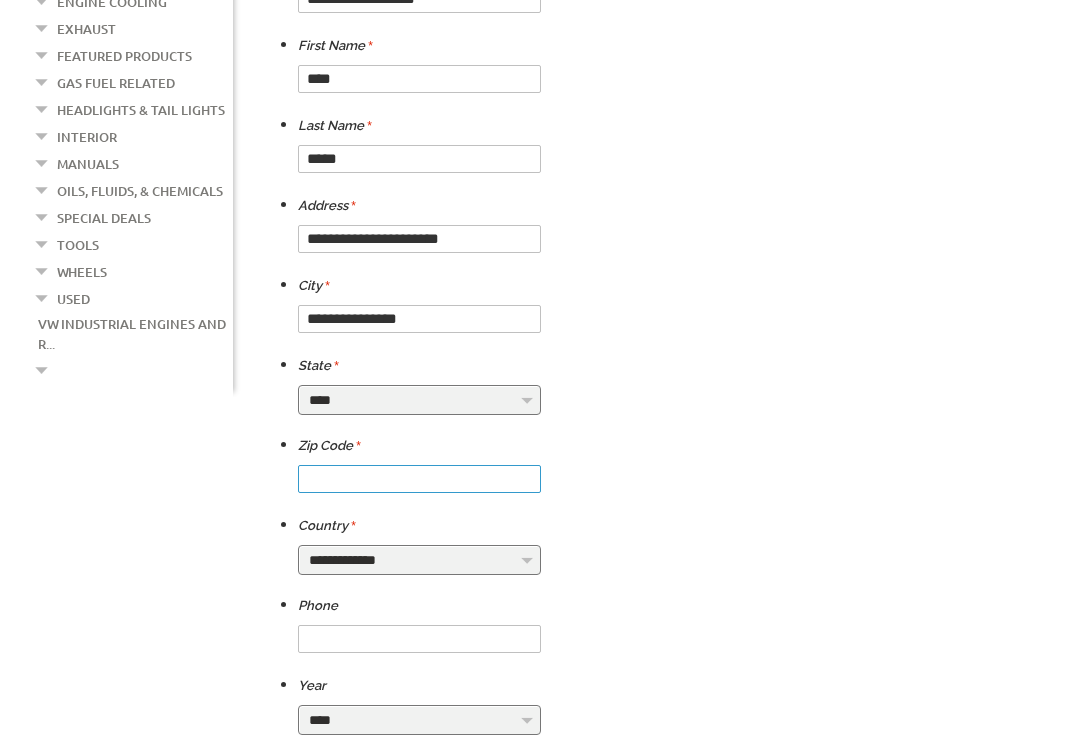 click at bounding box center (419, 479) 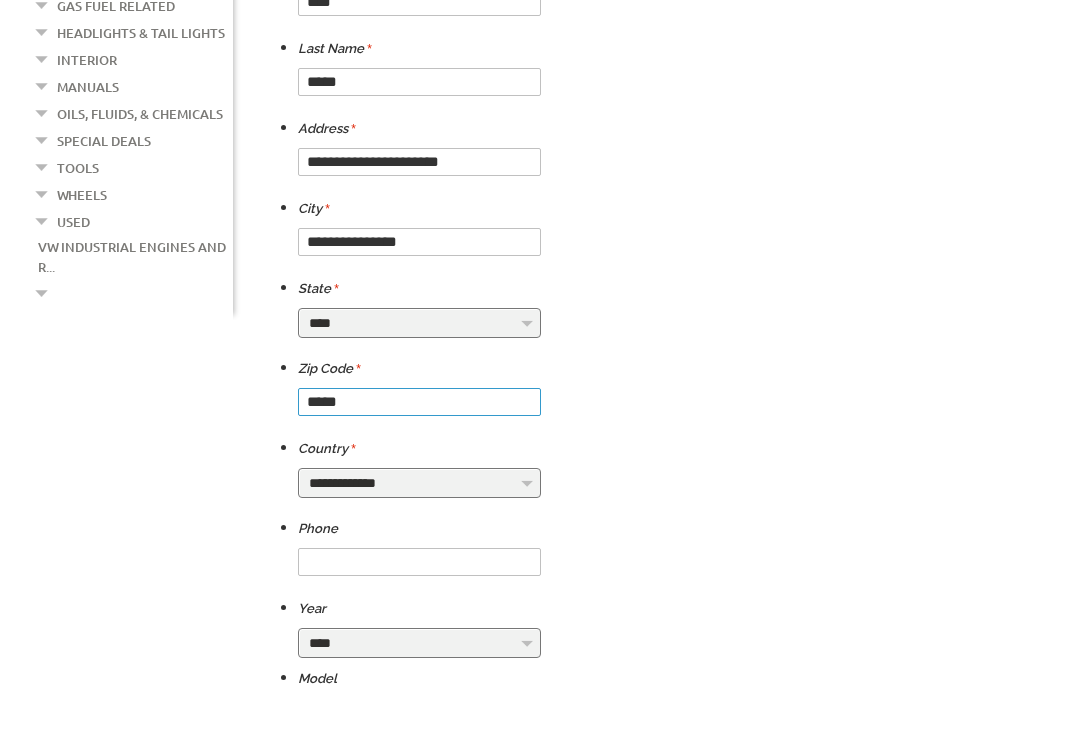 scroll, scrollTop: 737, scrollLeft: 0, axis: vertical 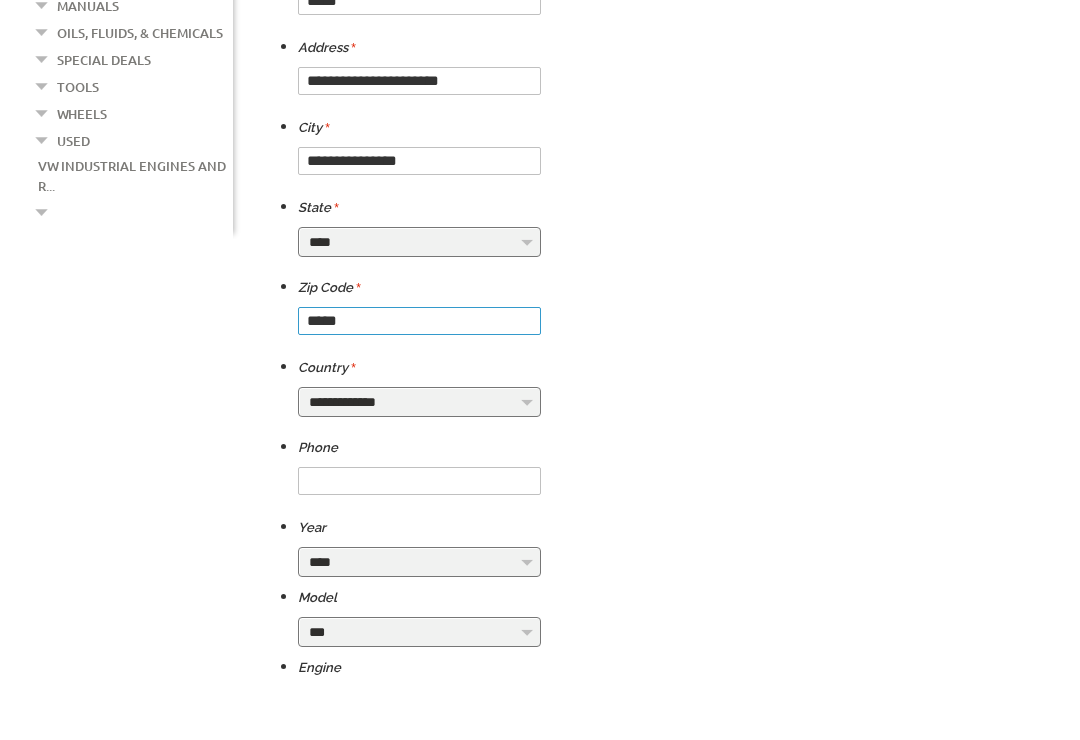 type on "*****" 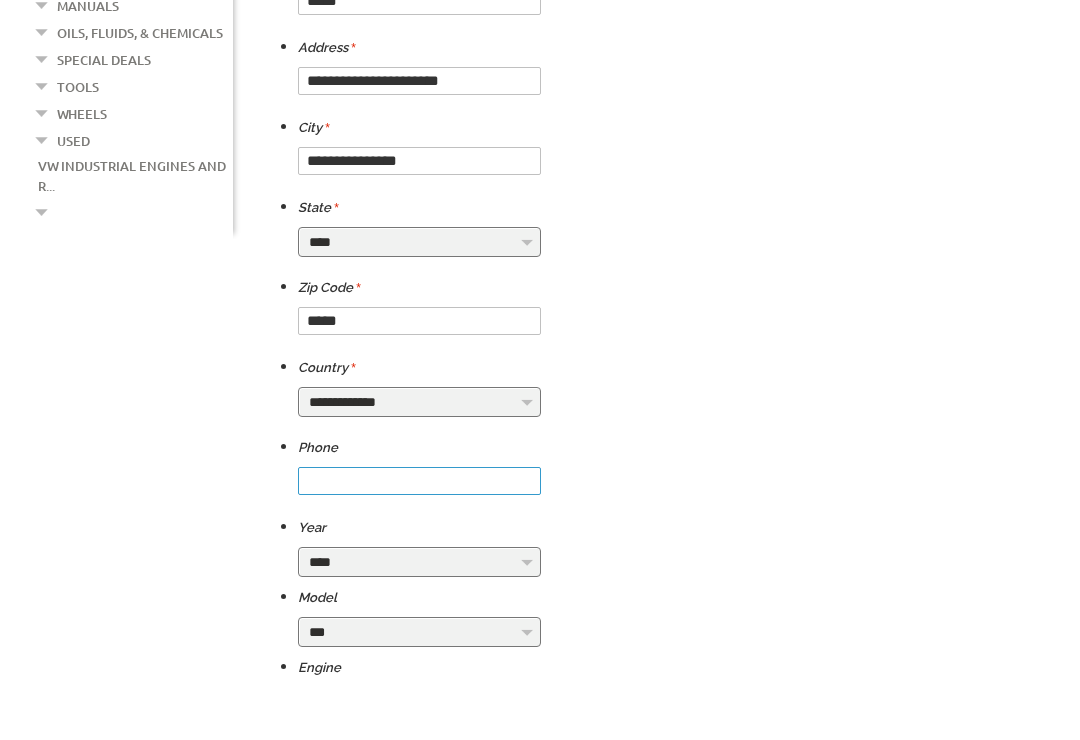 click at bounding box center [419, 536] 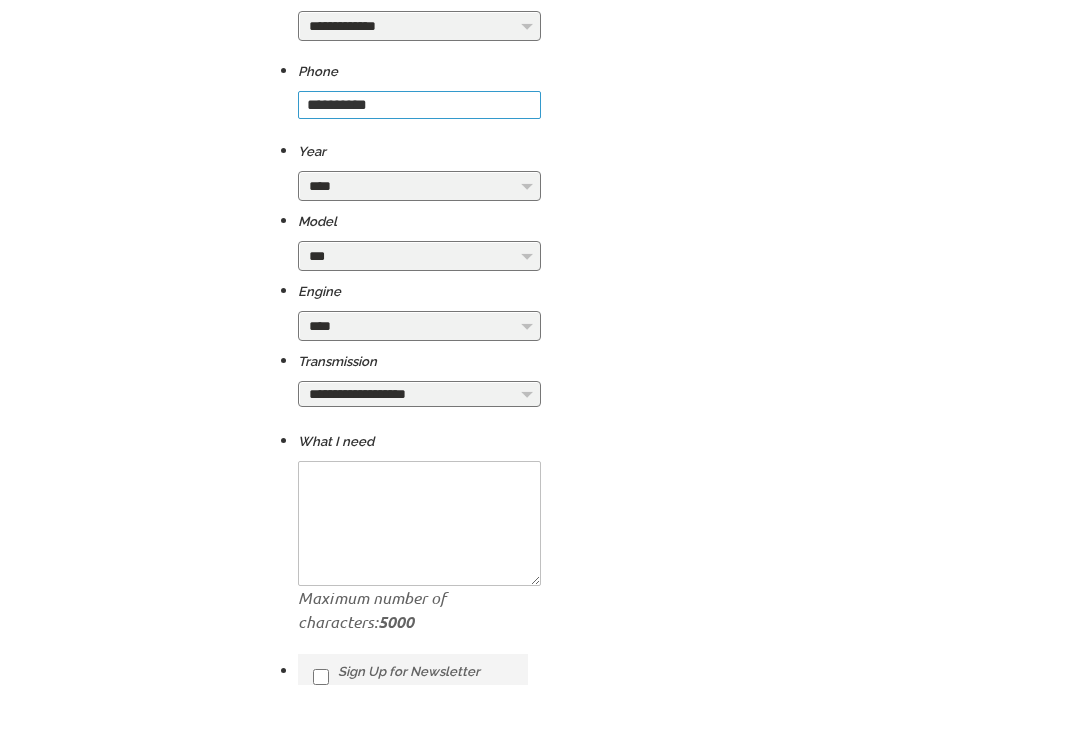 scroll, scrollTop: 1114, scrollLeft: 0, axis: vertical 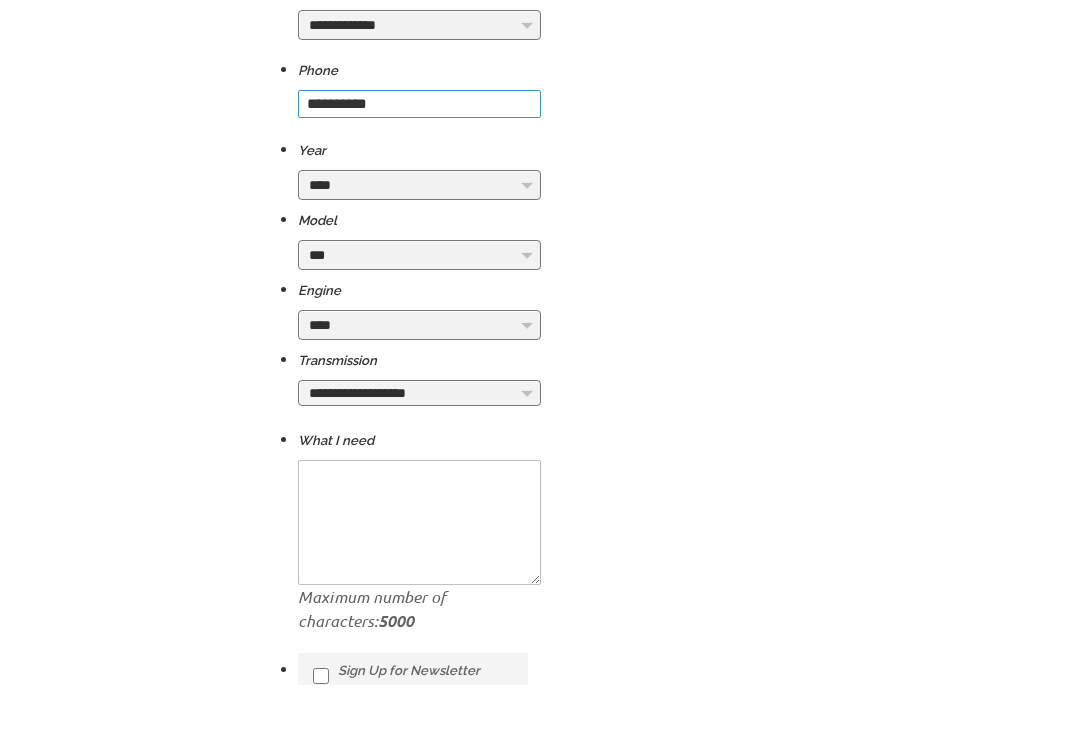 type on "**********" 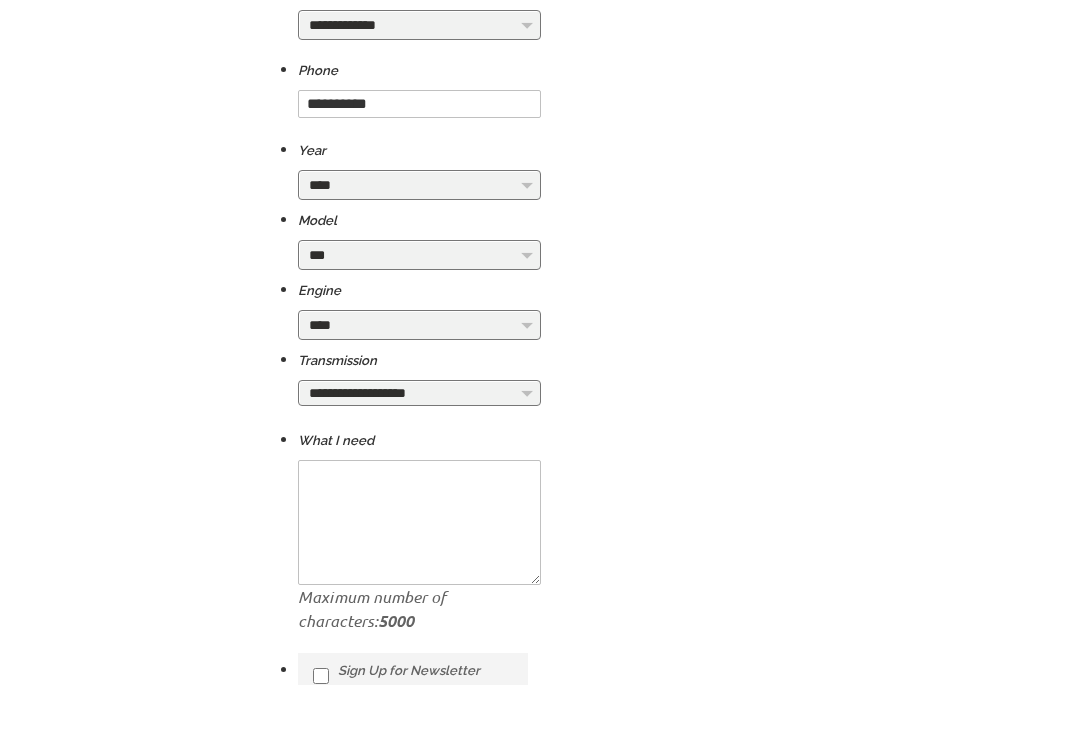 click on "**********" at bounding box center (419, 448) 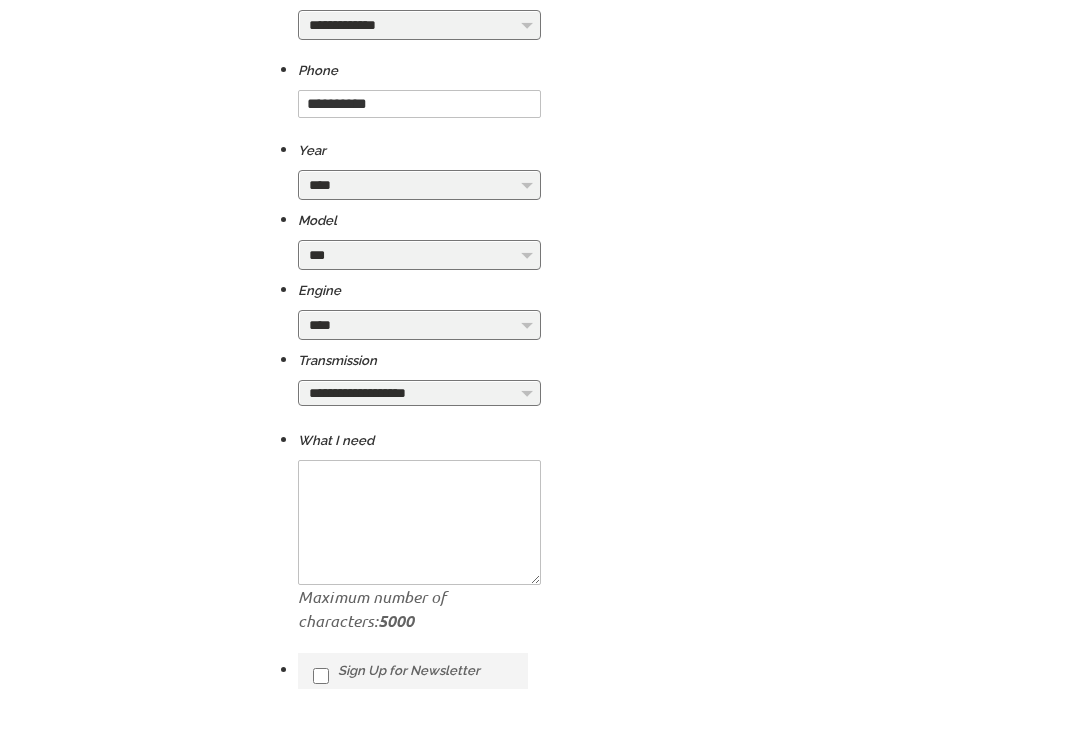 select on "****" 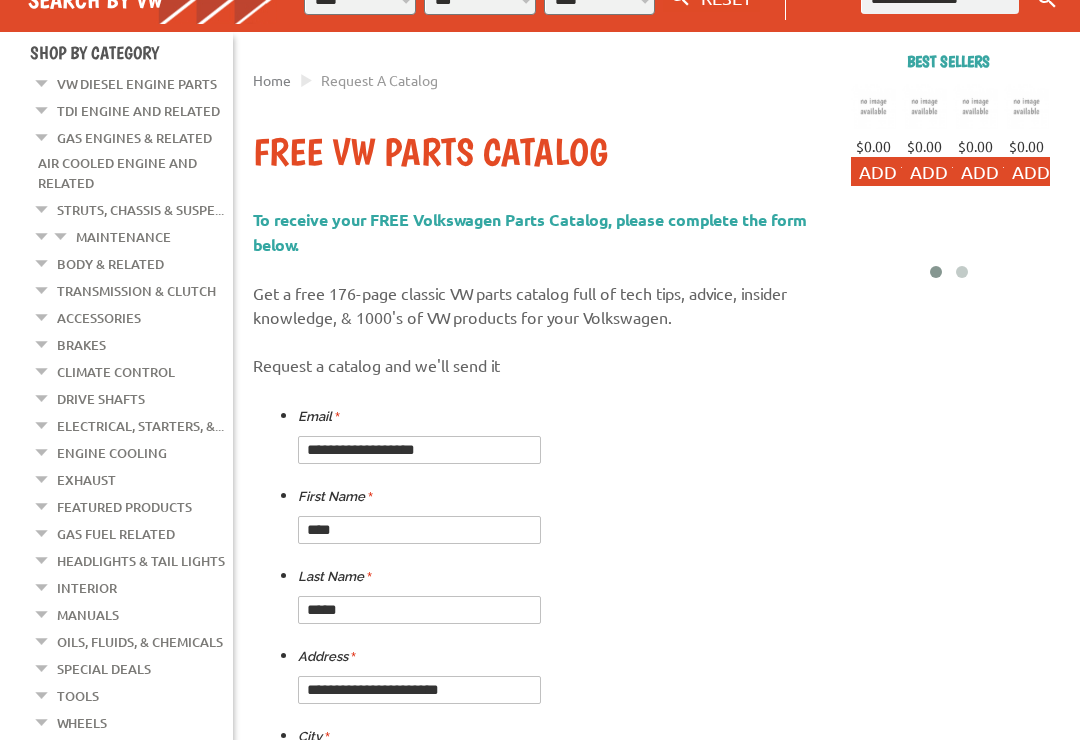 scroll, scrollTop: 183, scrollLeft: 0, axis: vertical 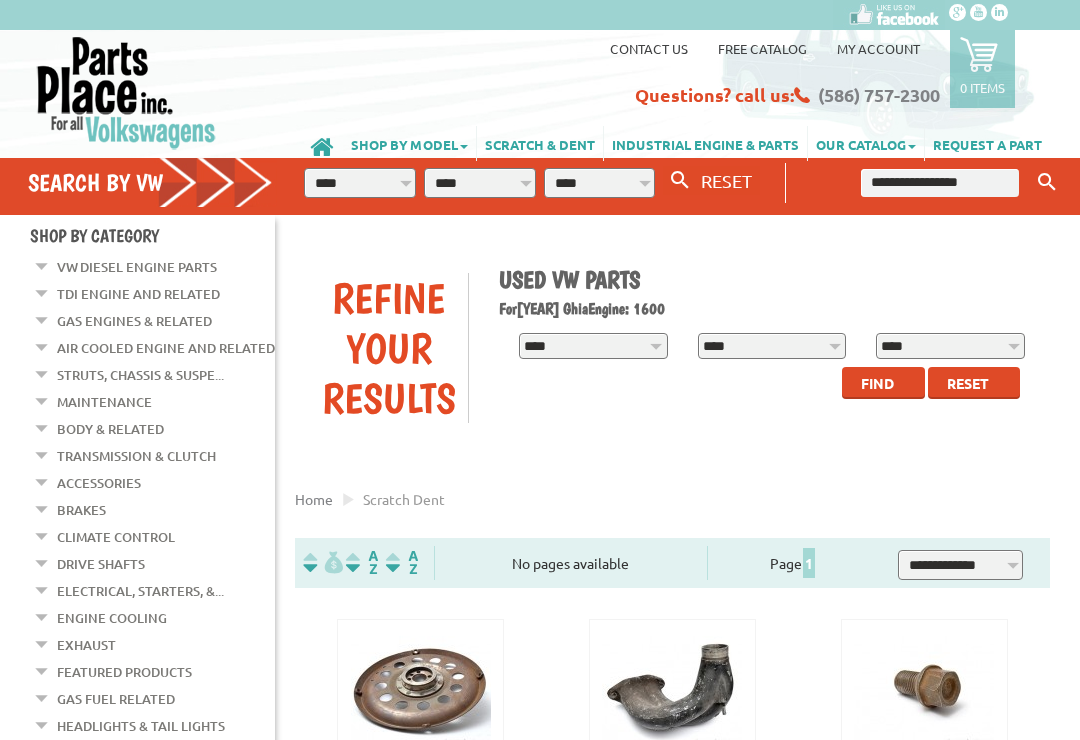 click on "OUR CATALOG" at bounding box center [866, 143] 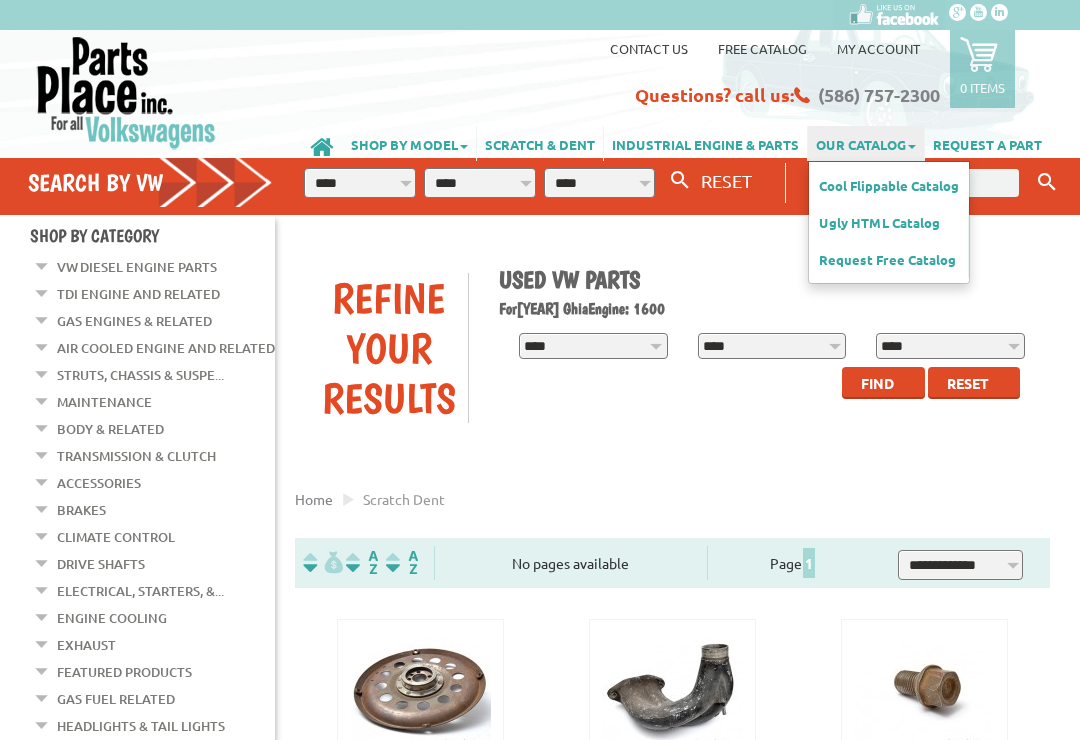 click on "Cool Flippable Catalog" at bounding box center [889, 185] 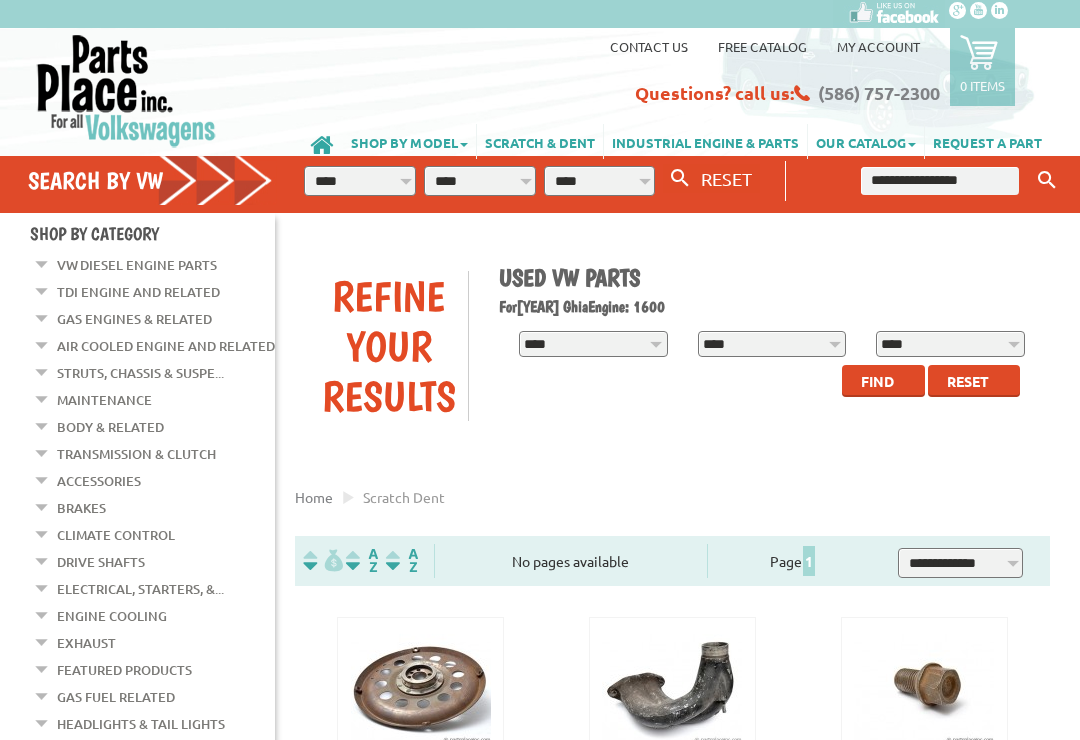 scroll, scrollTop: 0, scrollLeft: 0, axis: both 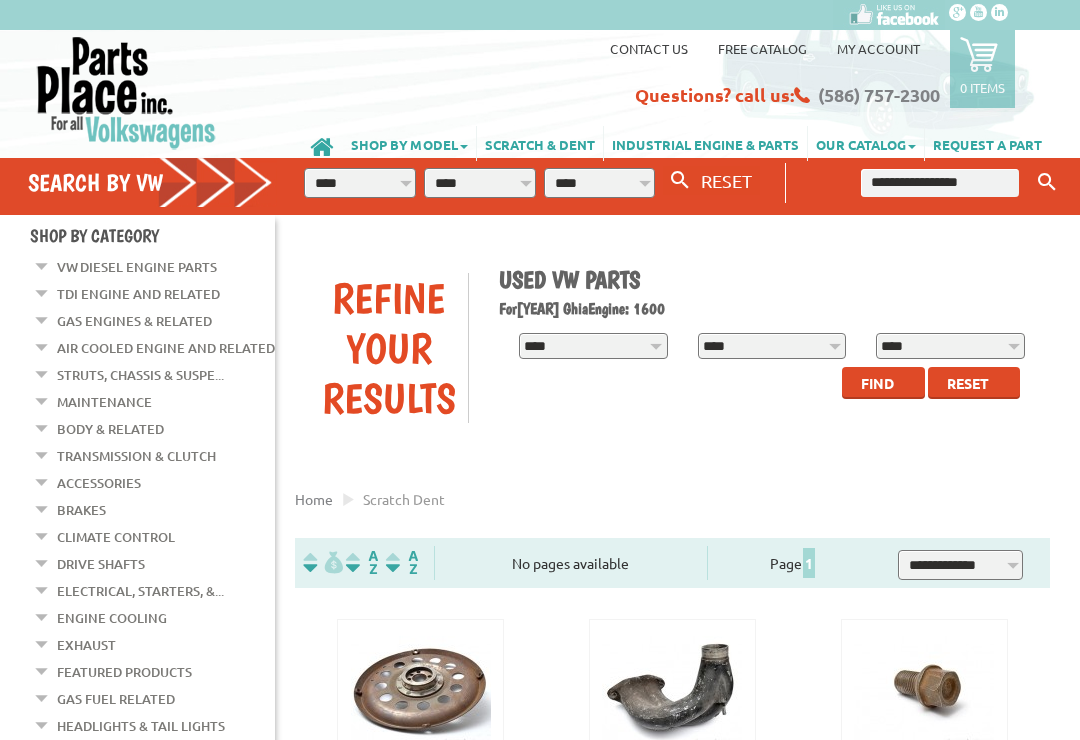 click on "SHOP BY MODEL" at bounding box center [409, 143] 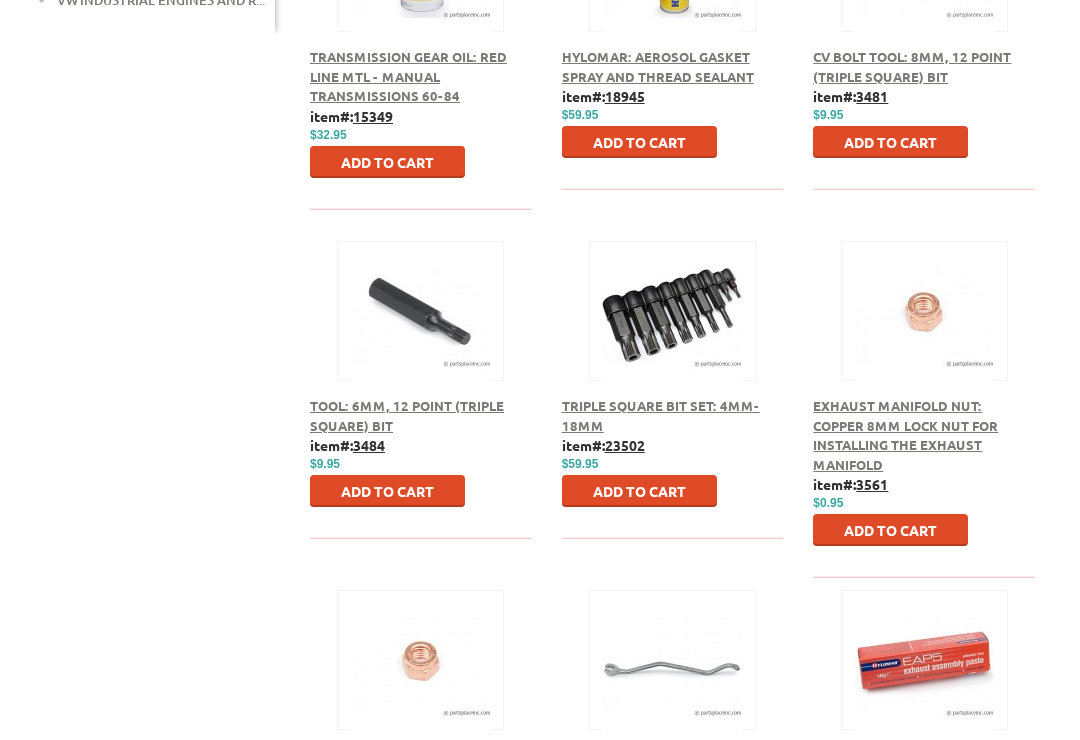 scroll, scrollTop: 948, scrollLeft: 0, axis: vertical 